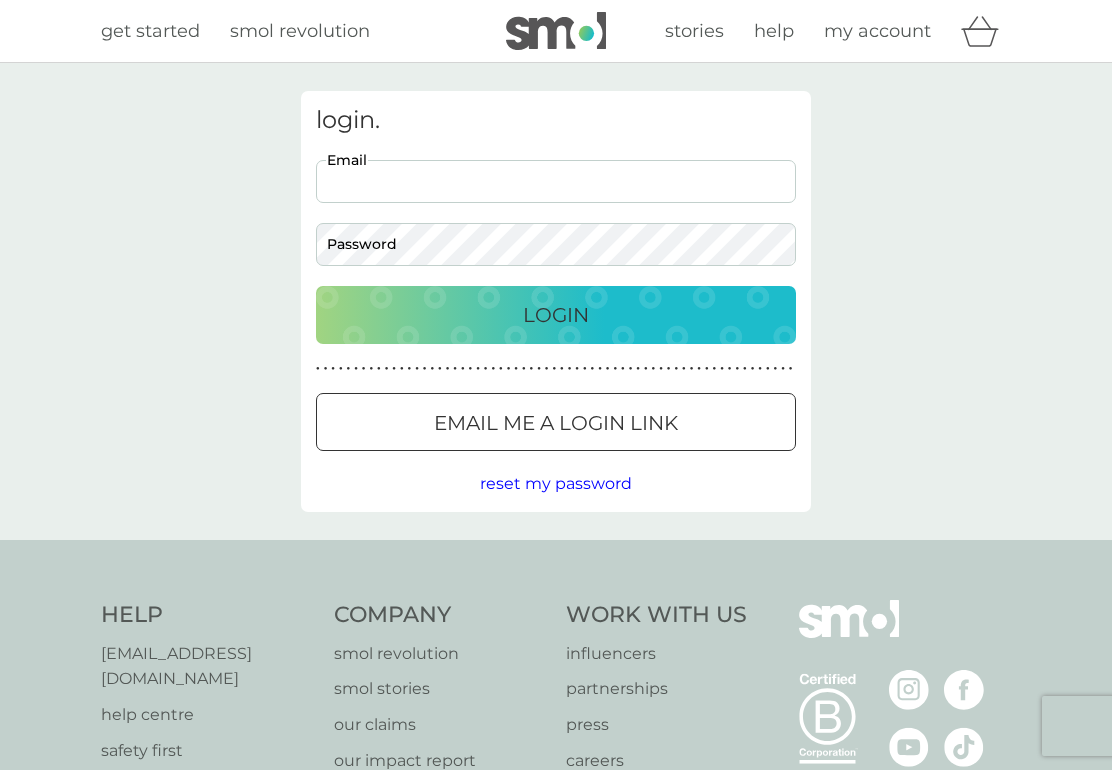 scroll, scrollTop: 0, scrollLeft: 0, axis: both 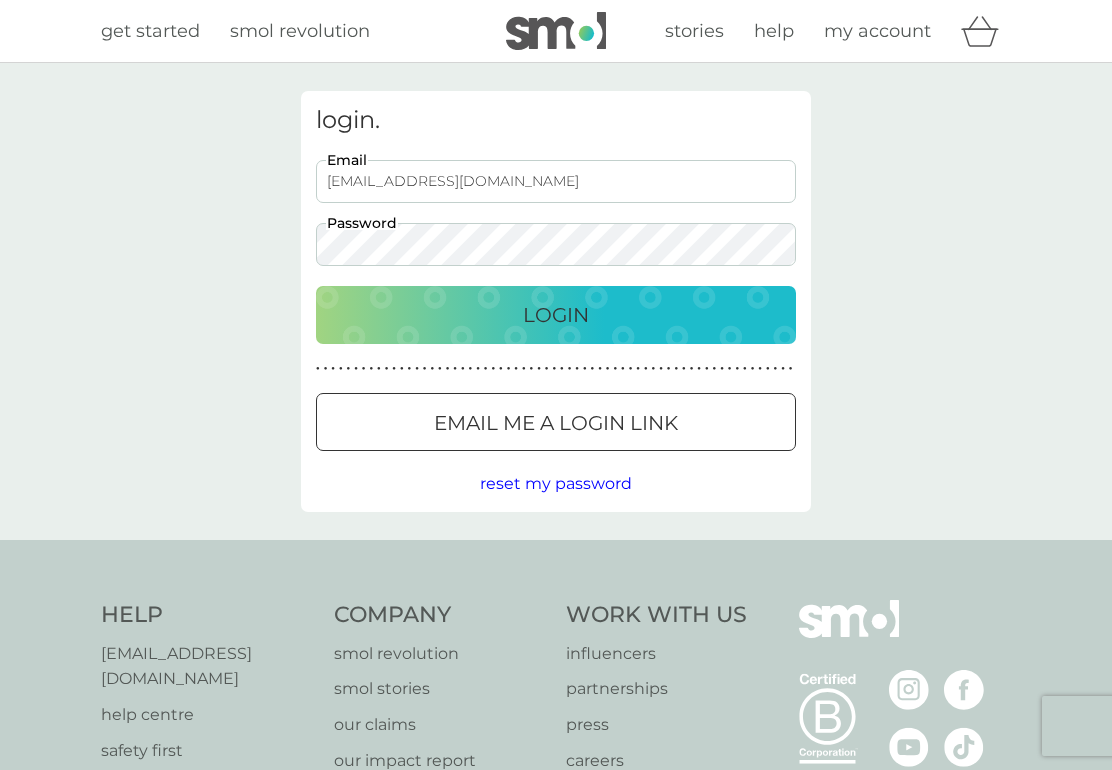 click on "Login" at bounding box center (556, 315) 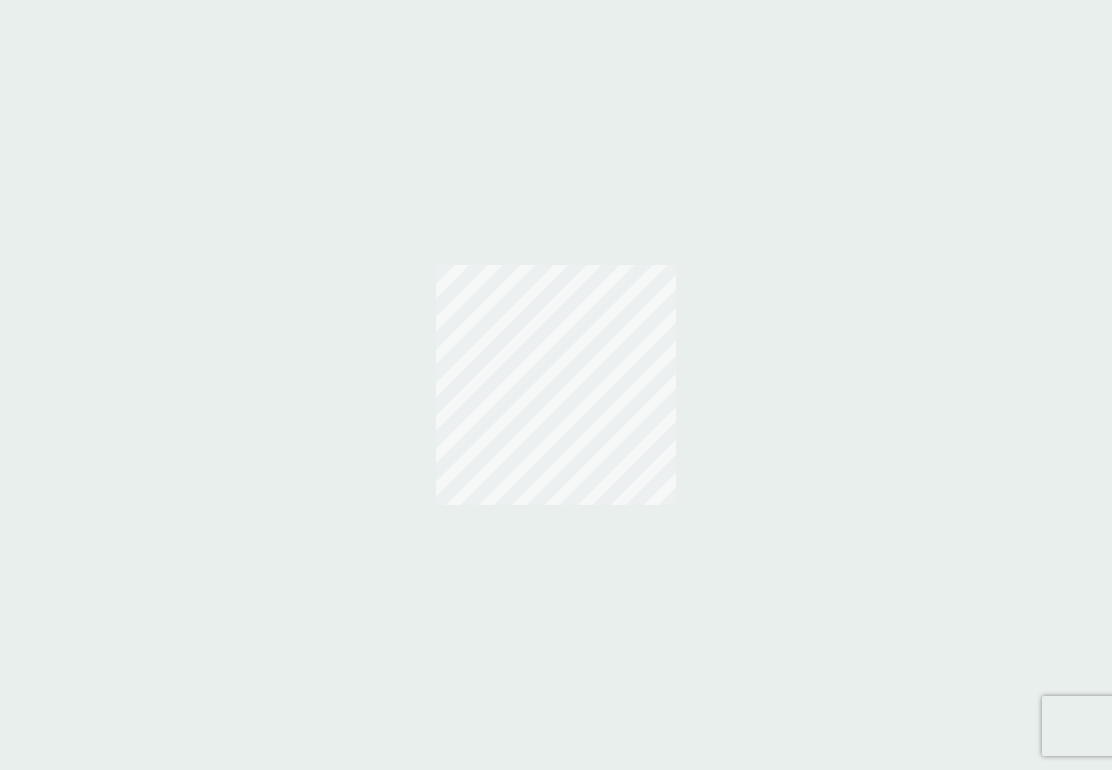 scroll, scrollTop: 0, scrollLeft: 0, axis: both 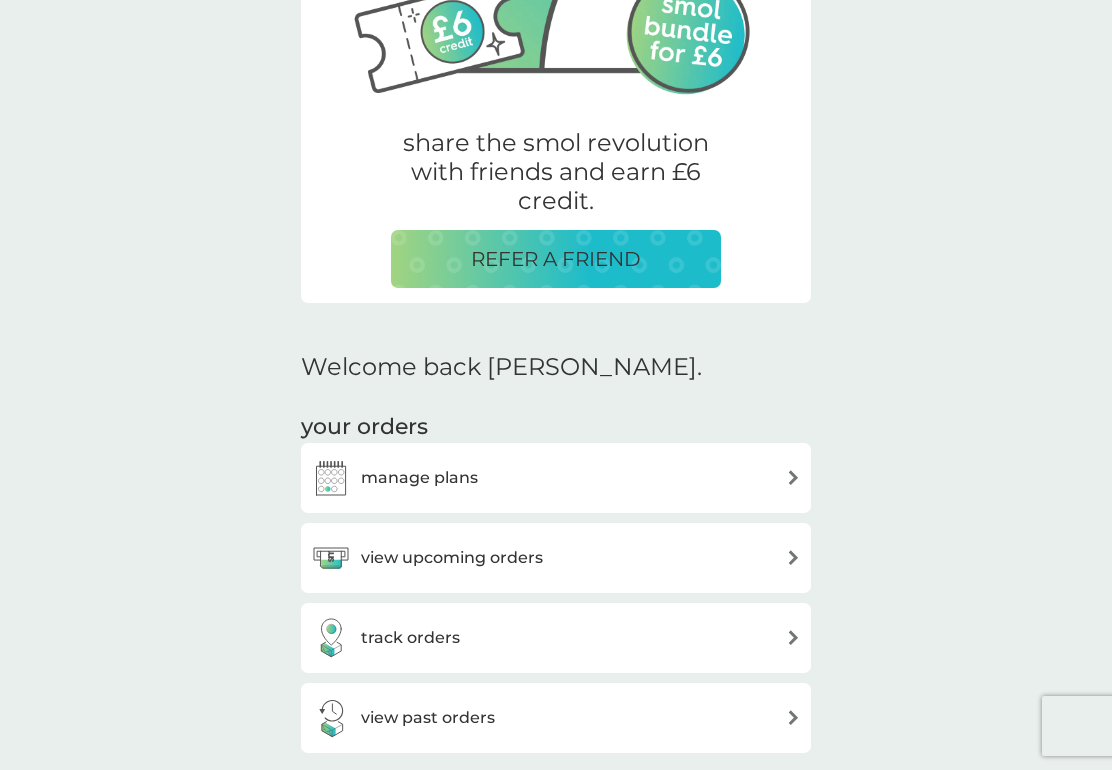 click on "manage plans" at bounding box center [556, 478] 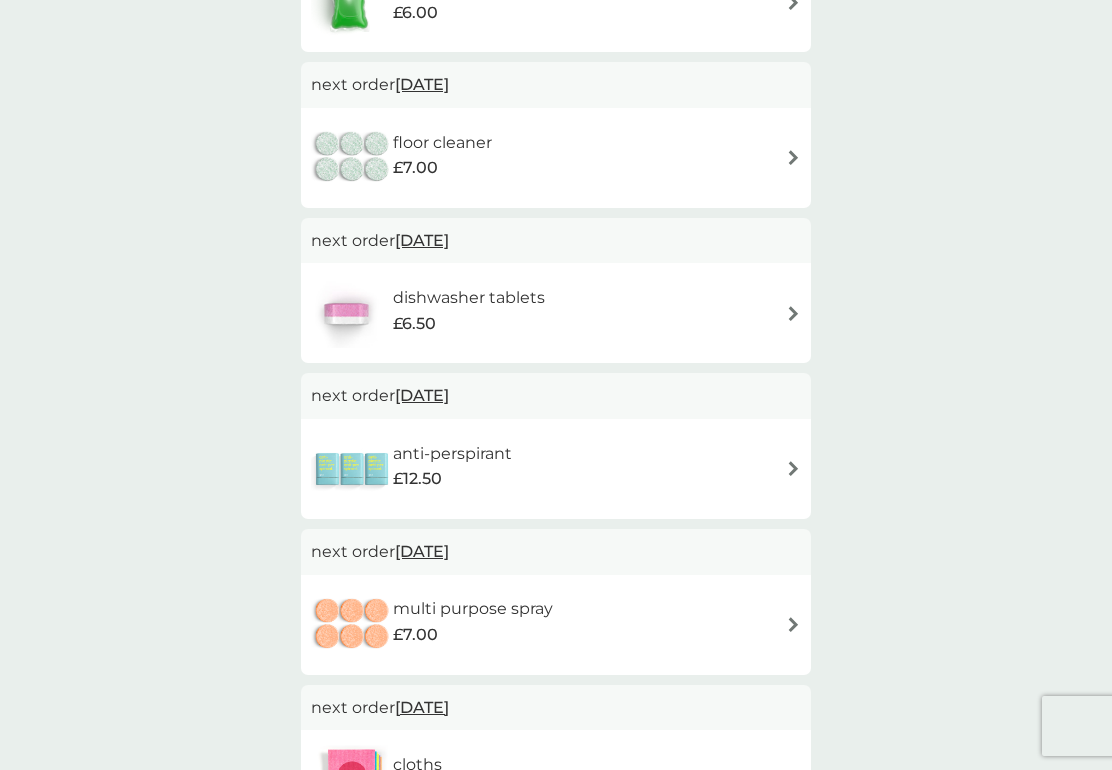 scroll, scrollTop: 0, scrollLeft: 0, axis: both 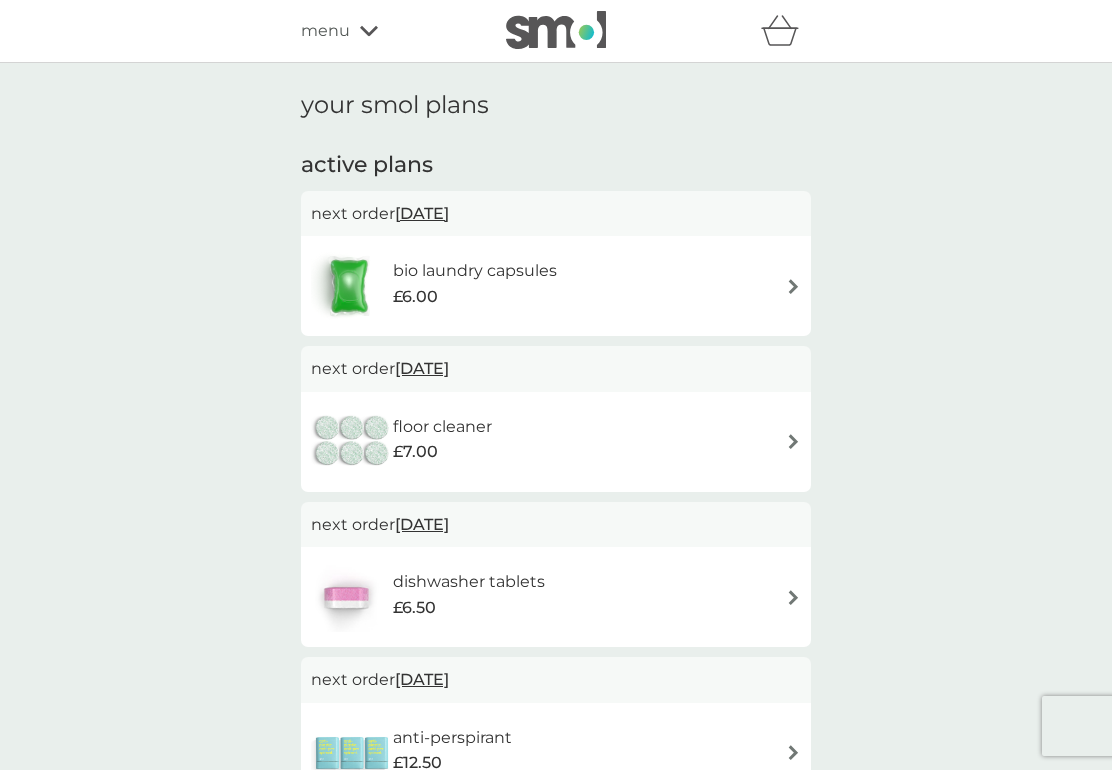 click on "bio laundry capsules £6.00" at bounding box center (556, 286) 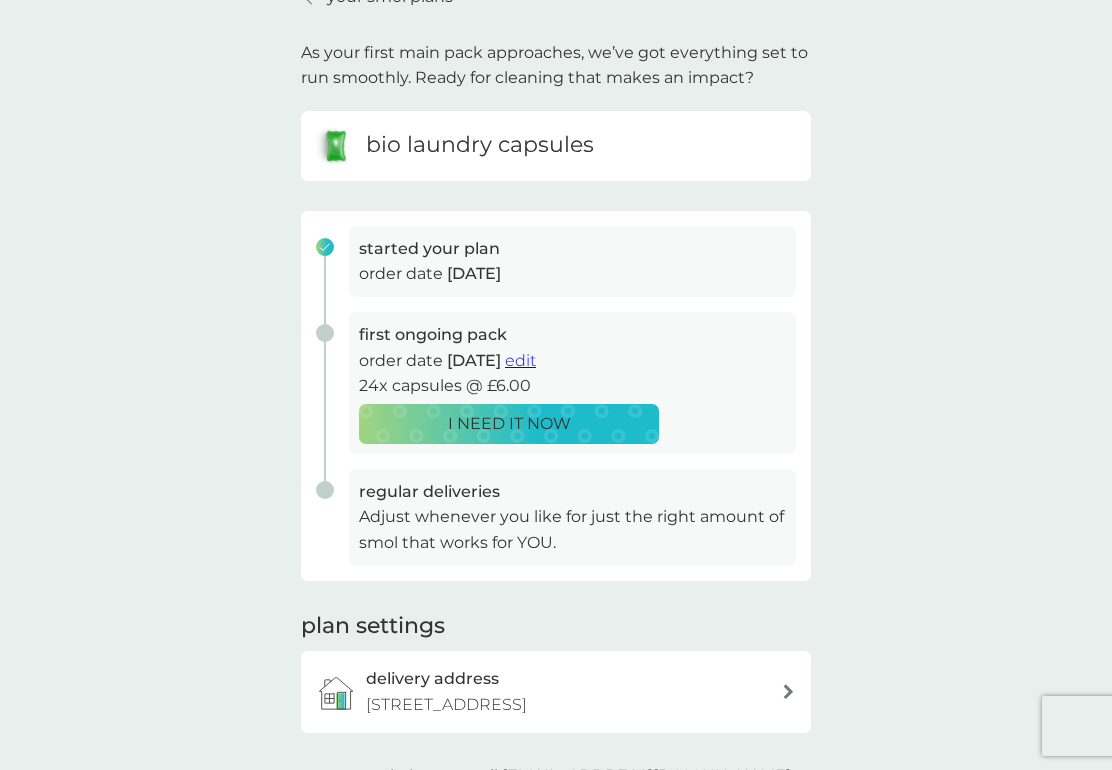 scroll, scrollTop: 0, scrollLeft: 0, axis: both 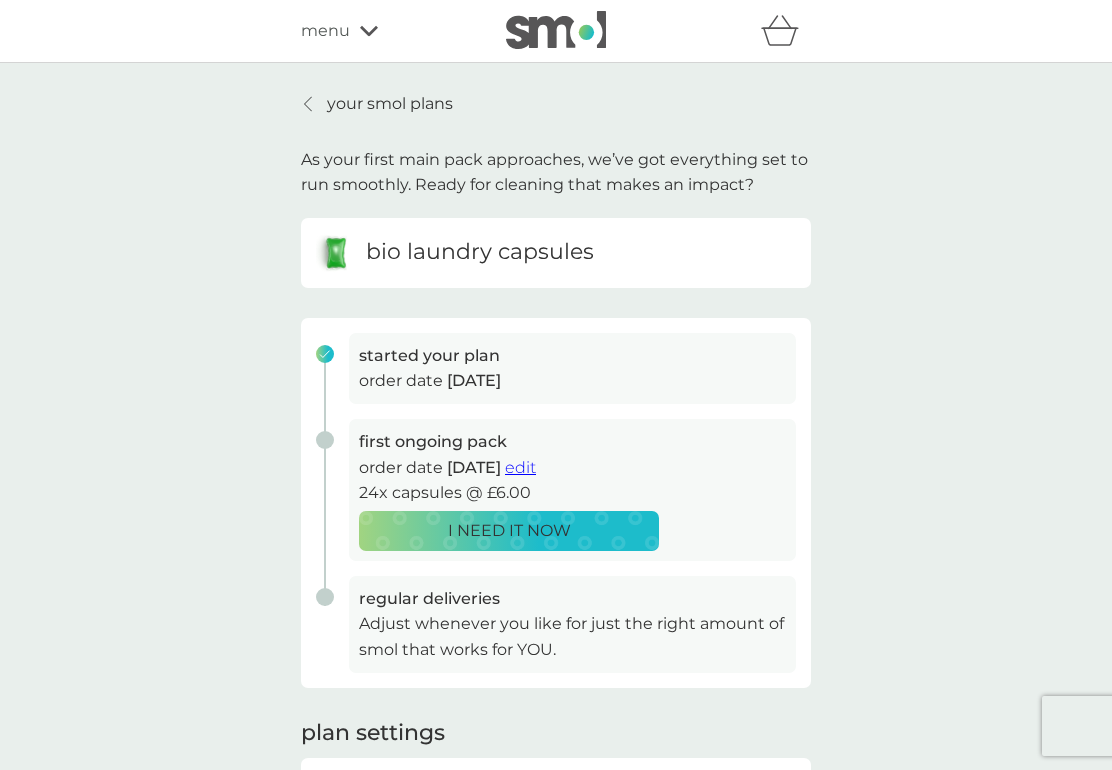 click on "bio laundry capsules" at bounding box center [480, 252] 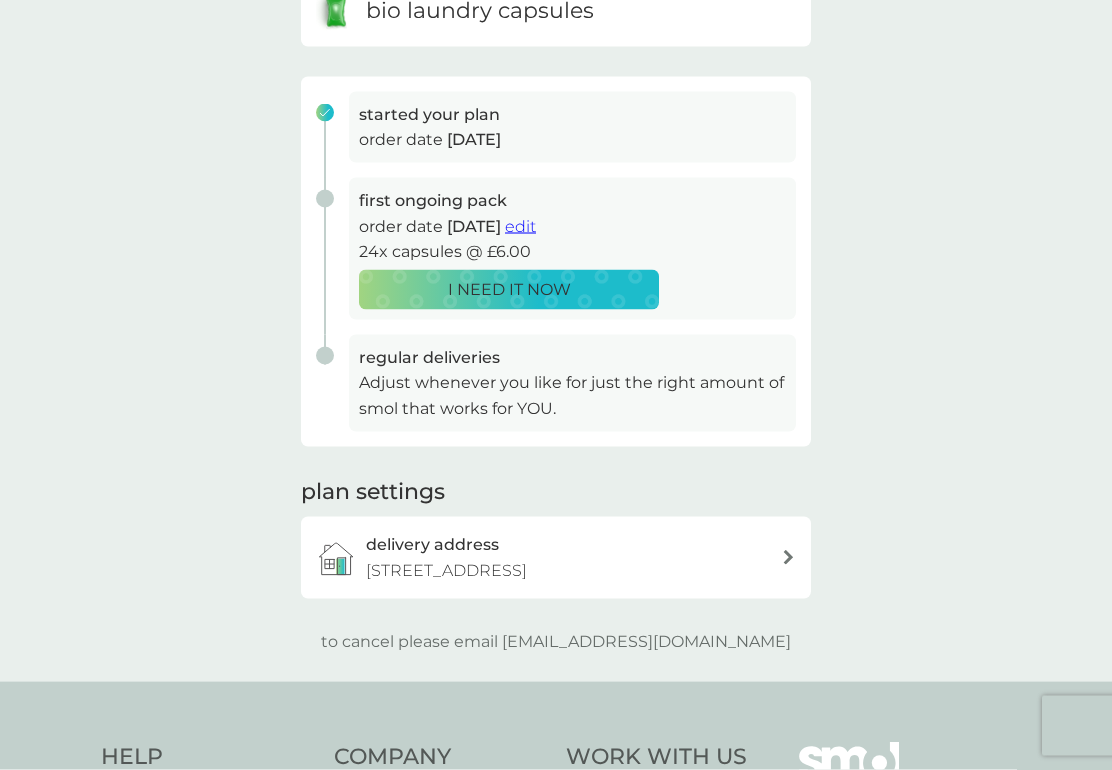 scroll, scrollTop: 242, scrollLeft: 0, axis: vertical 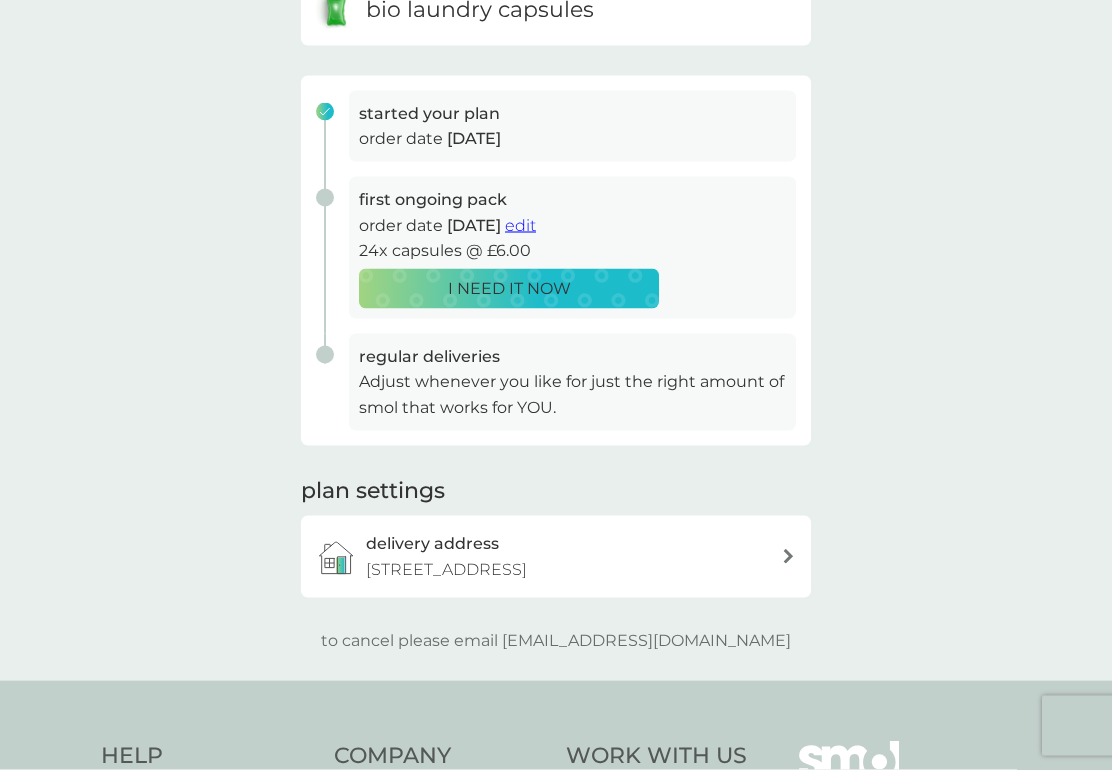 click on "54 Peppercombe Road,  Eastbourne, BN20 8JN" at bounding box center [446, 570] 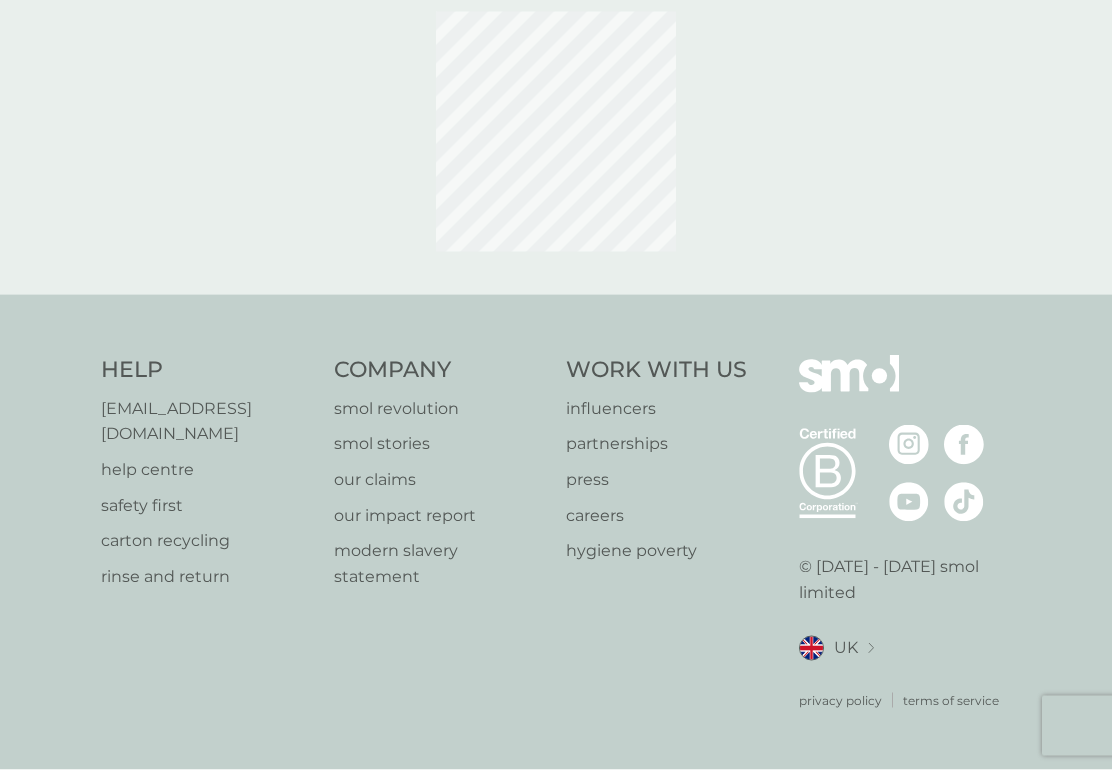 scroll, scrollTop: 0, scrollLeft: 0, axis: both 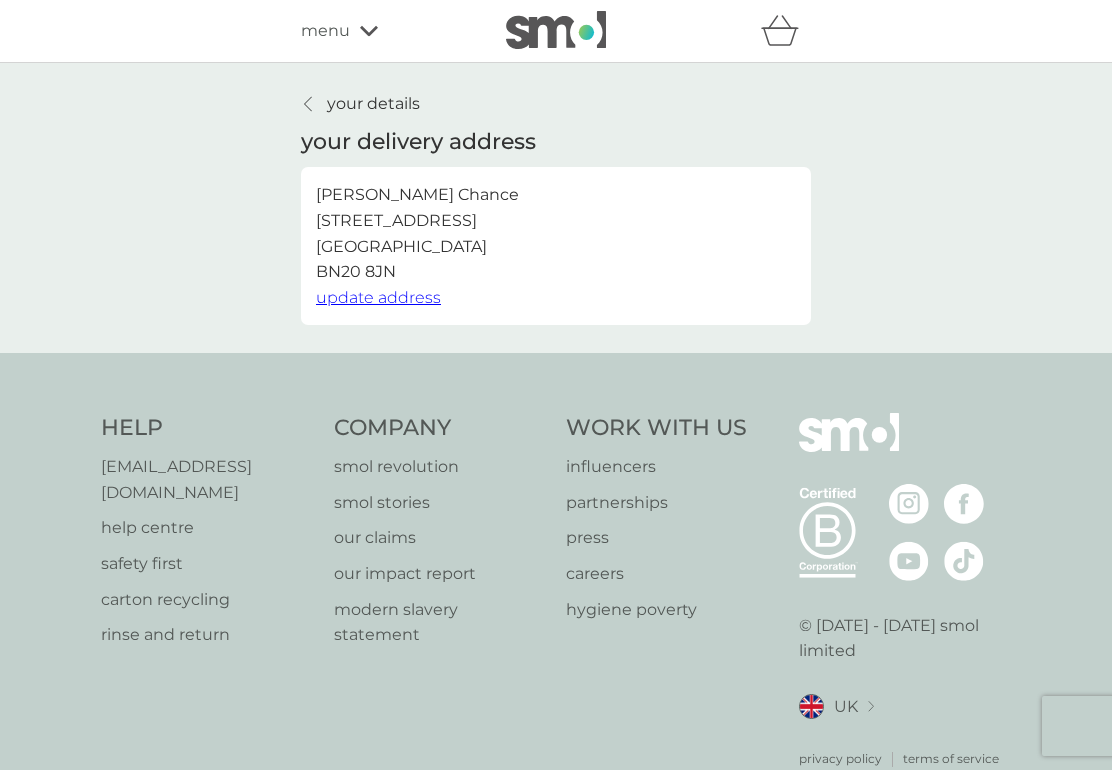 click on "menu" at bounding box center (325, 31) 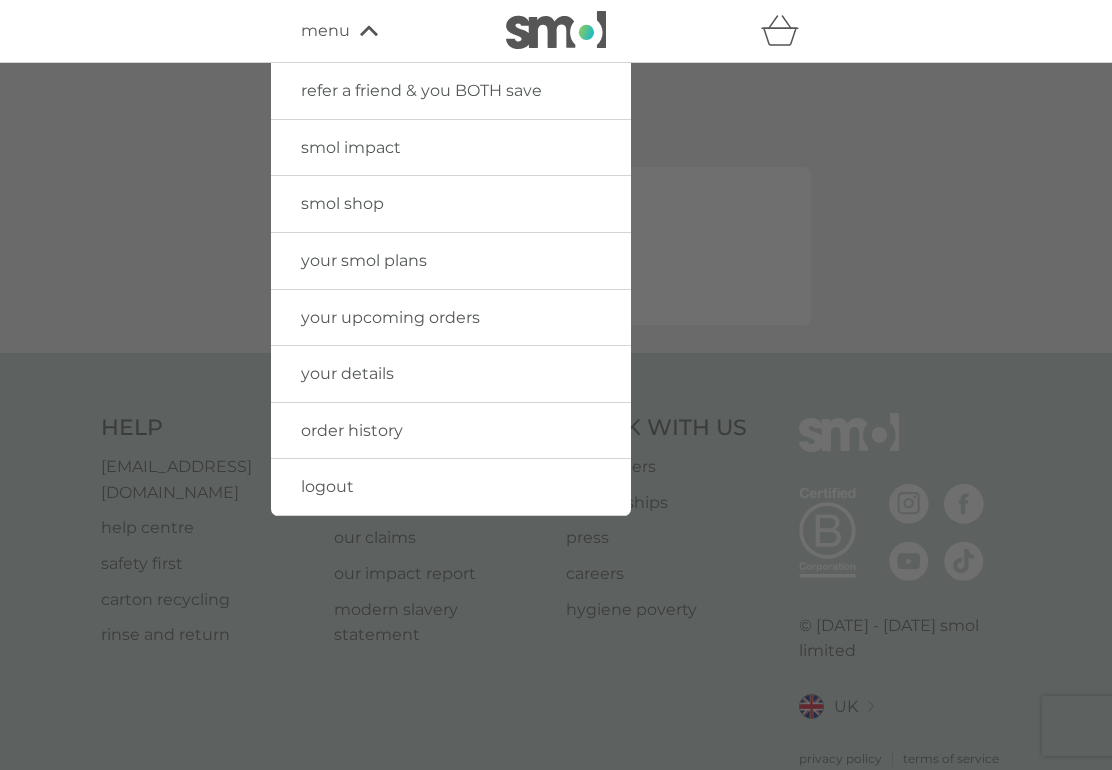 click on "your upcoming orders" at bounding box center (390, 317) 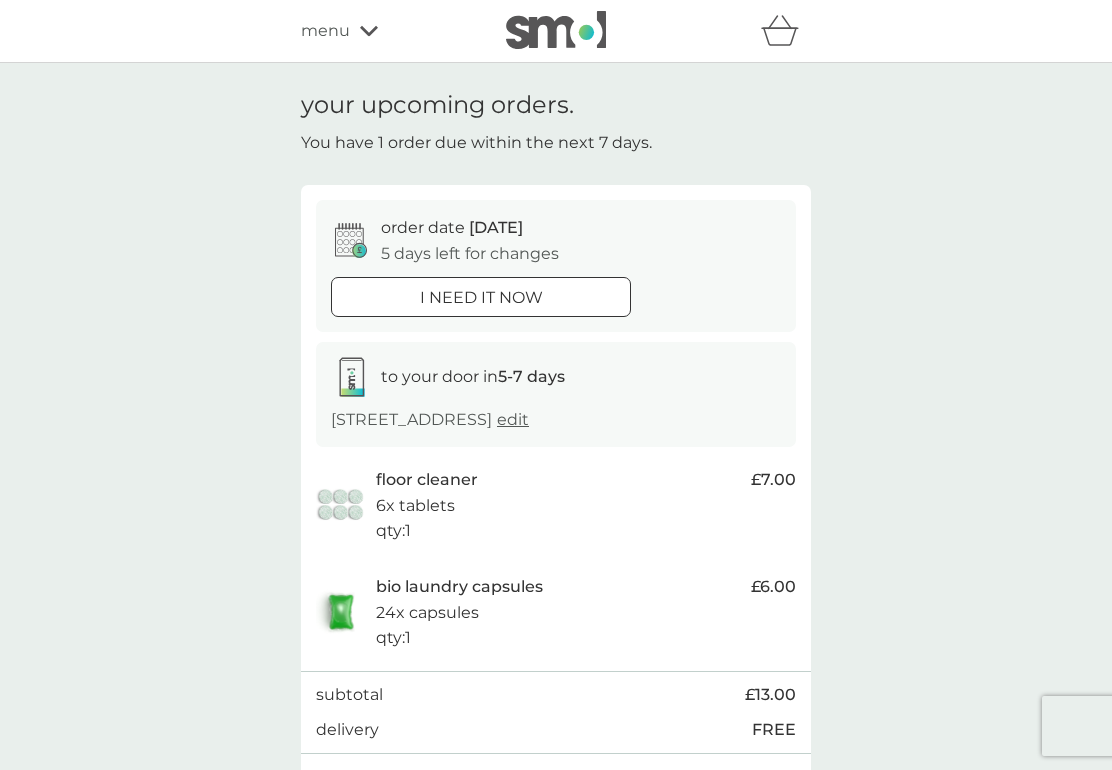 click on "order date   16 Jul" at bounding box center [452, 228] 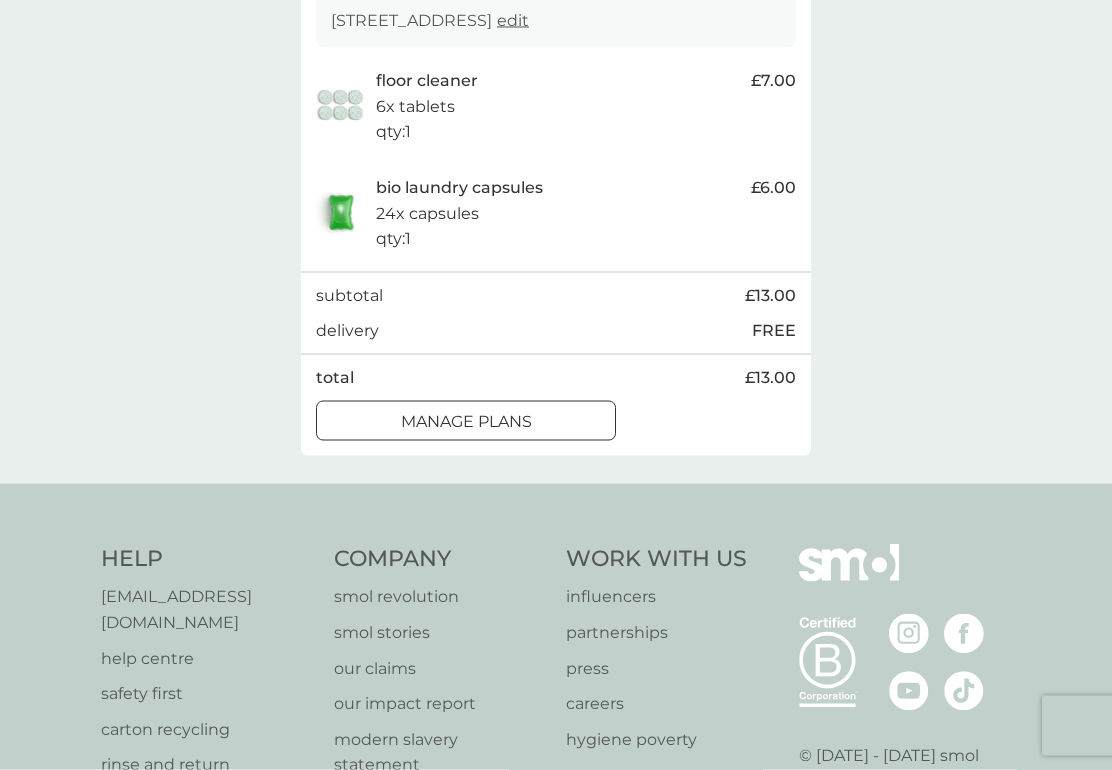 scroll, scrollTop: 401, scrollLeft: 0, axis: vertical 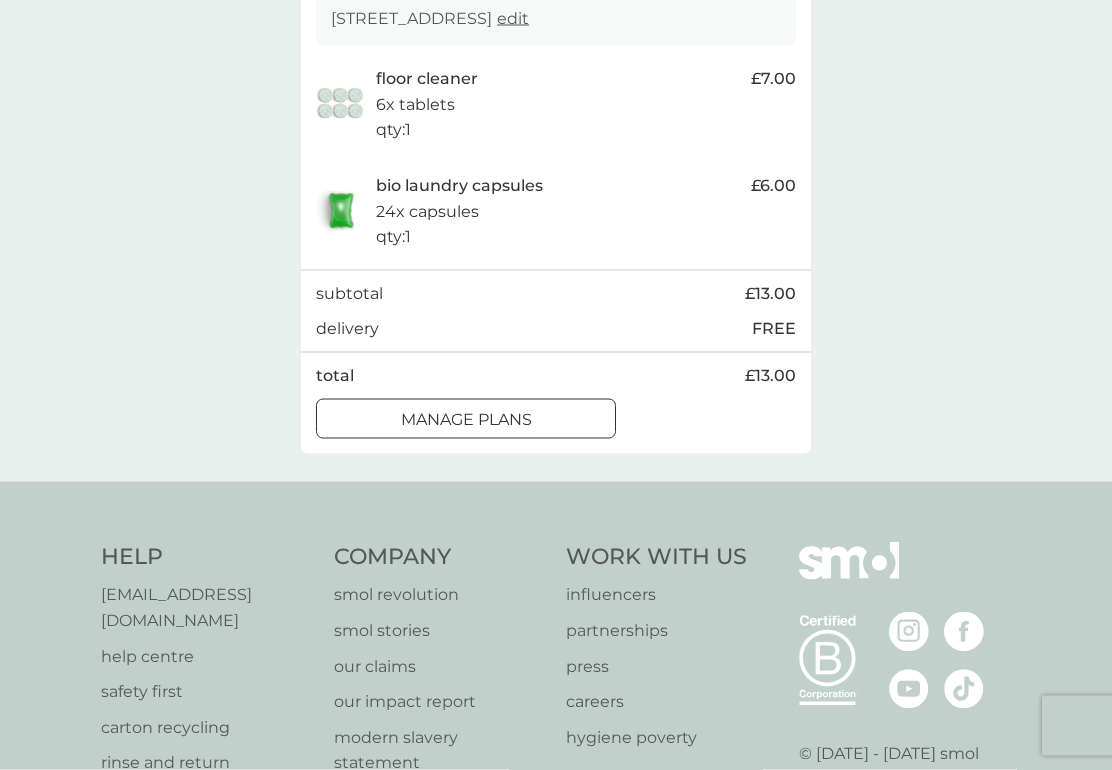 click on "manage plans" at bounding box center [466, 420] 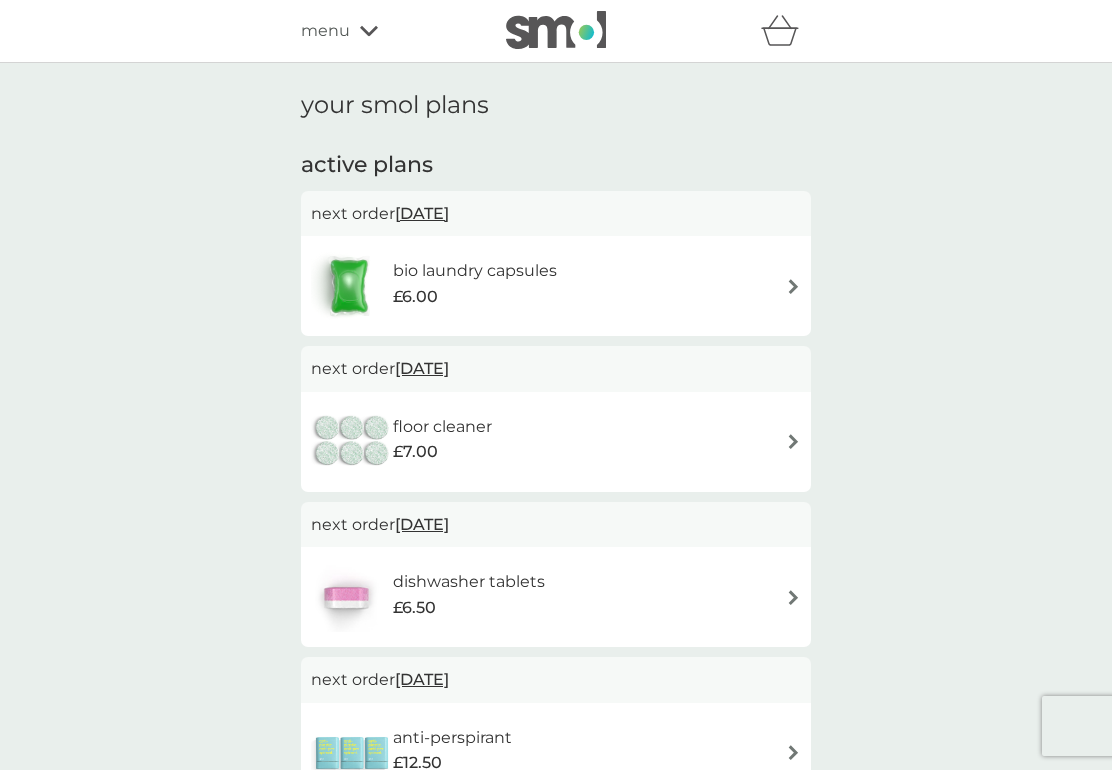 click on "bio laundry capsules £6.00" at bounding box center [556, 286] 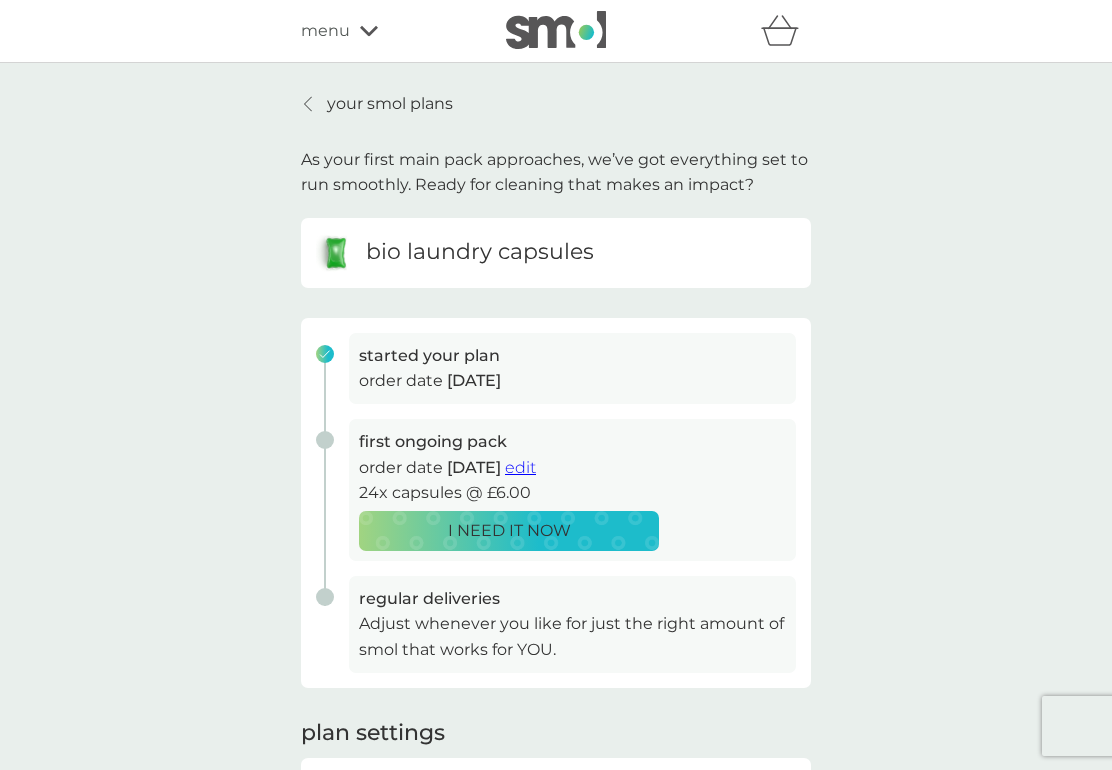 click on "I NEED IT NOW" at bounding box center (509, 531) 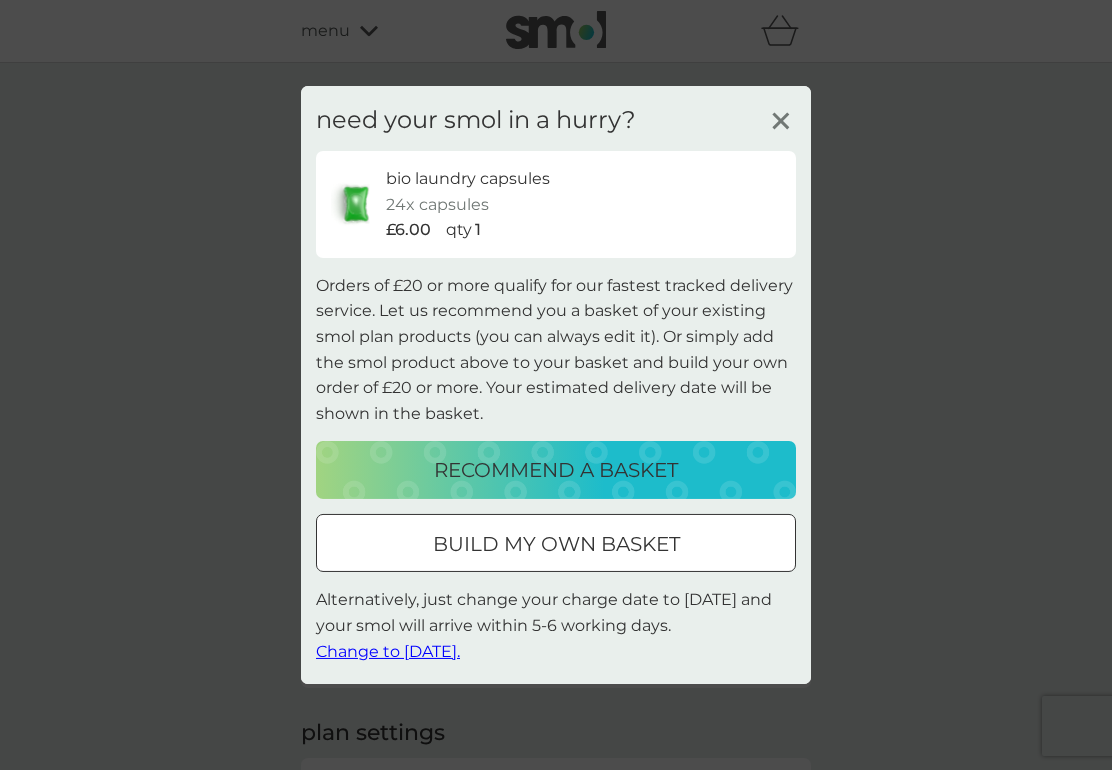 click 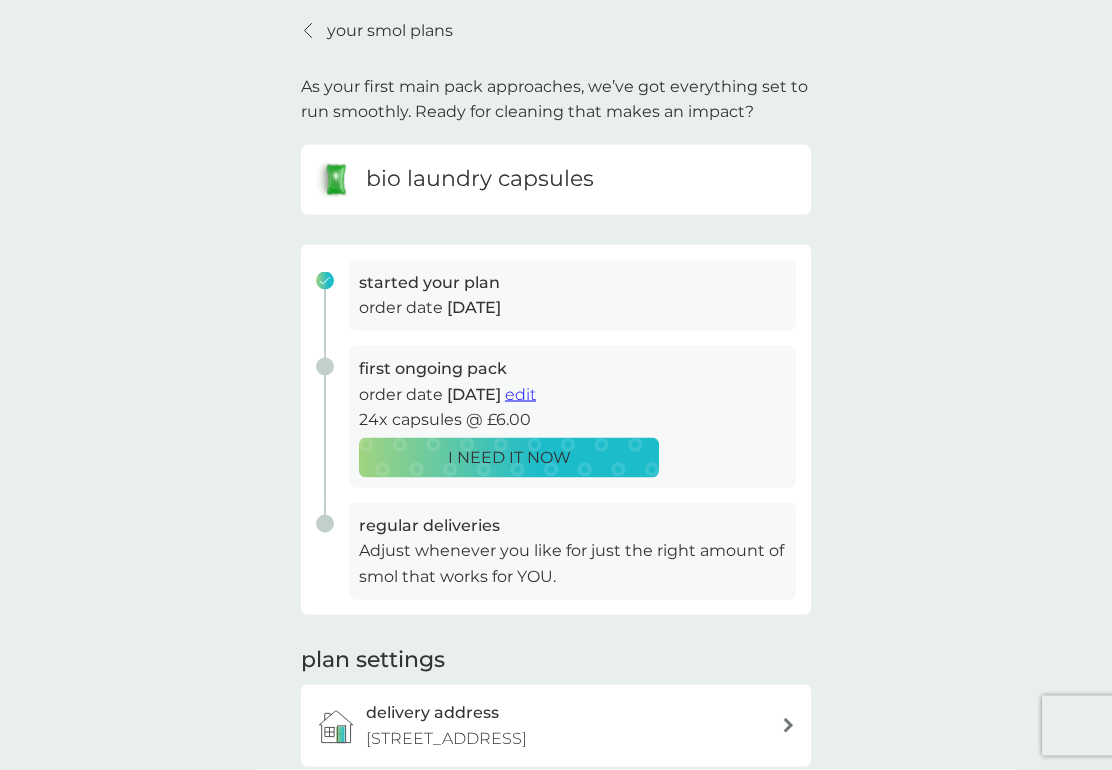 scroll, scrollTop: 0, scrollLeft: 0, axis: both 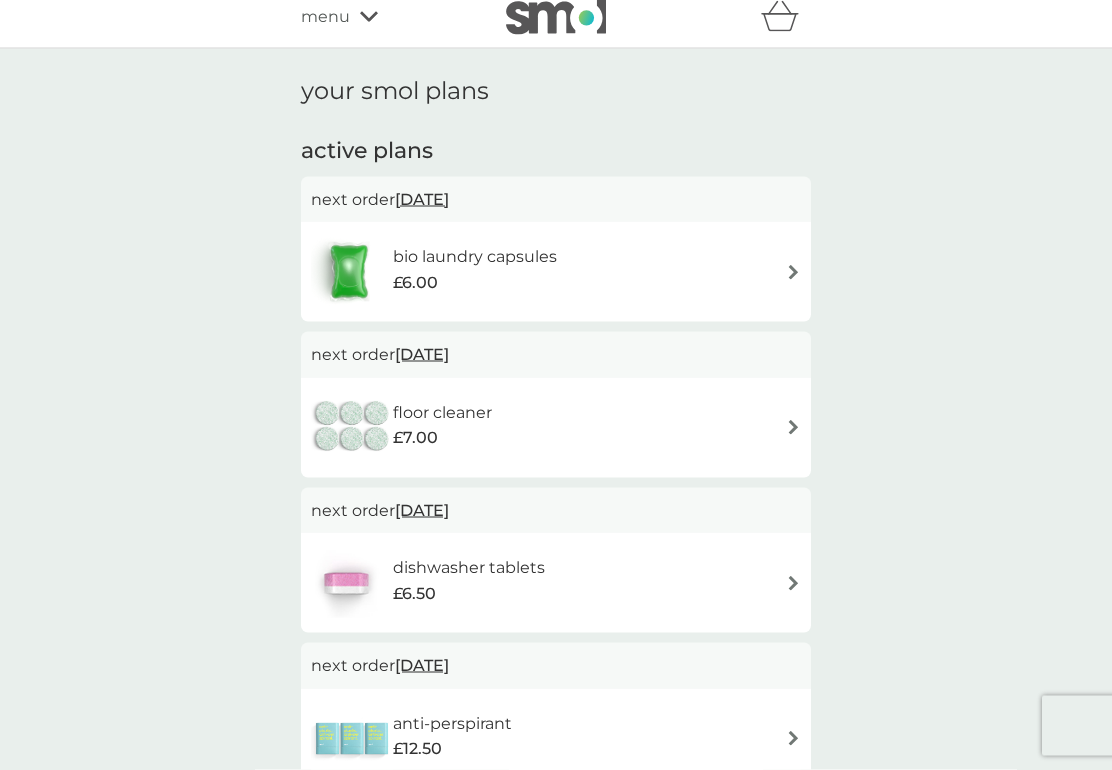 click on "floor cleaner £7.00" at bounding box center (556, 428) 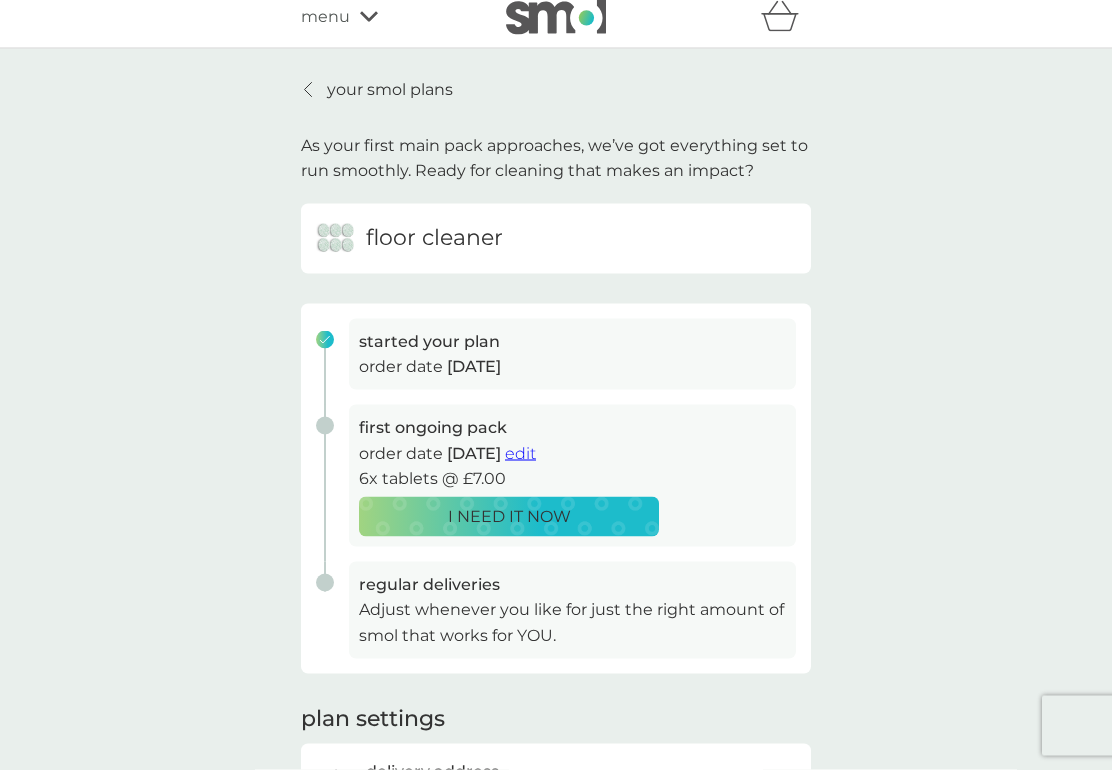 scroll, scrollTop: 0, scrollLeft: 0, axis: both 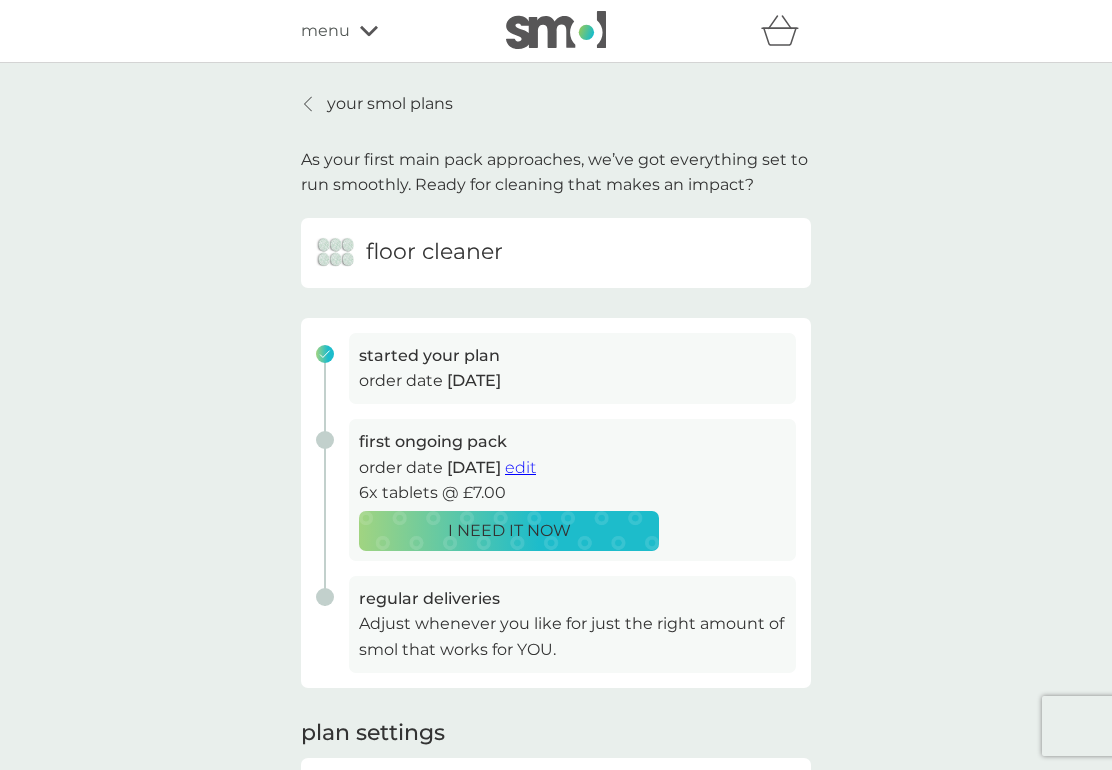 click on "Adjust whenever you like for just the right amount of smol that works for YOU." at bounding box center (572, 636) 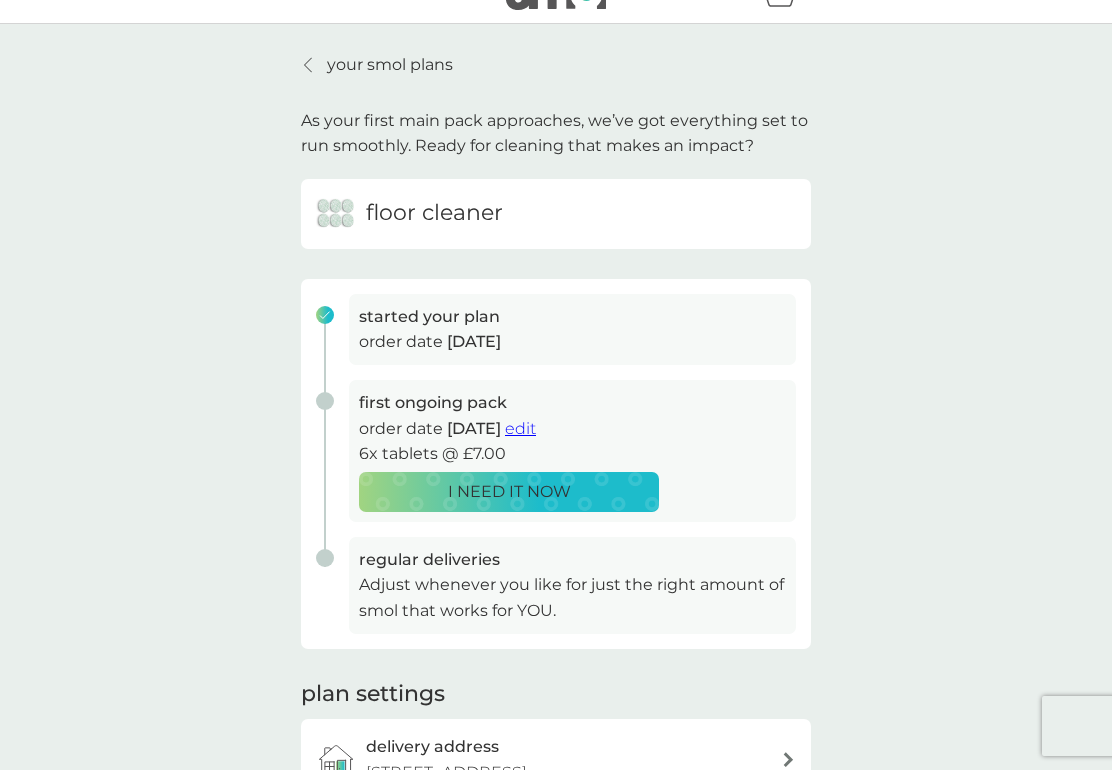 scroll, scrollTop: 0, scrollLeft: 0, axis: both 